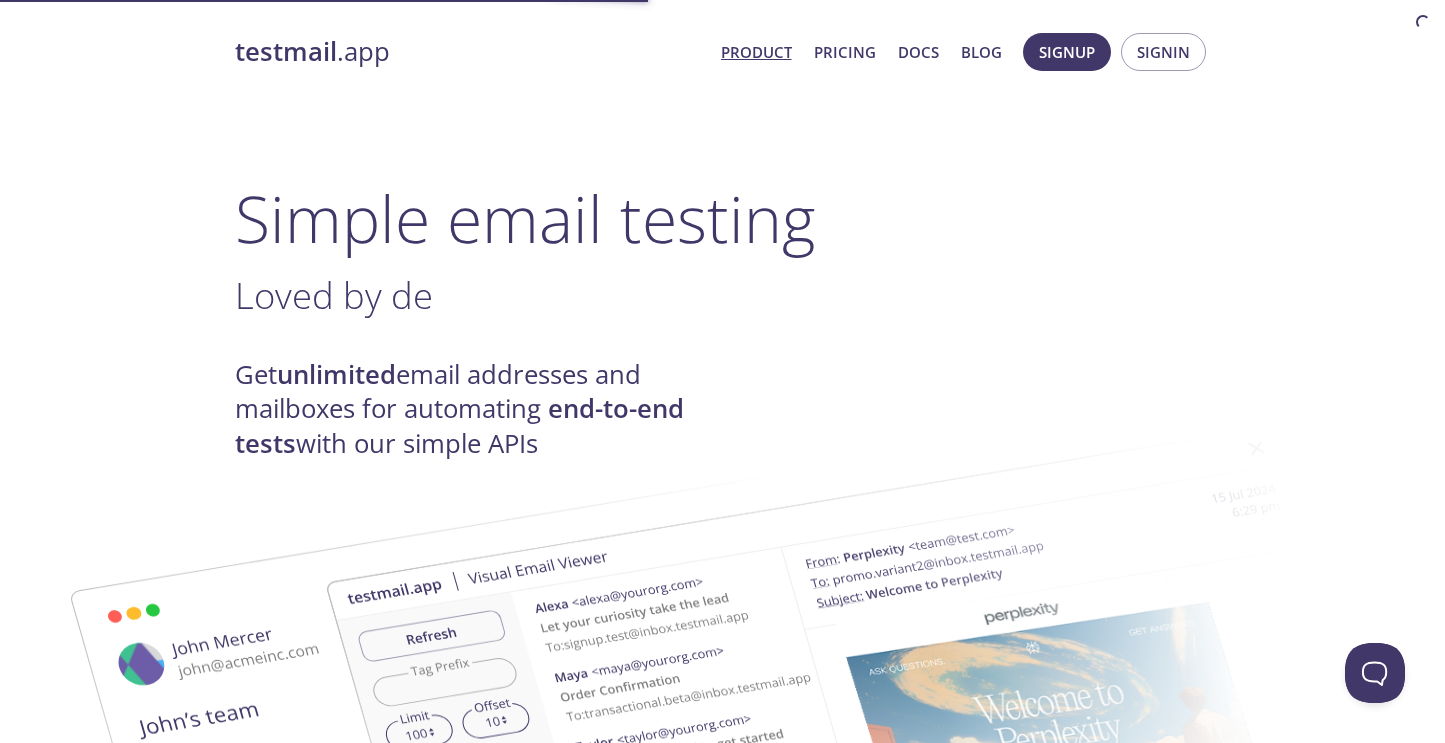 scroll, scrollTop: 0, scrollLeft: 0, axis: both 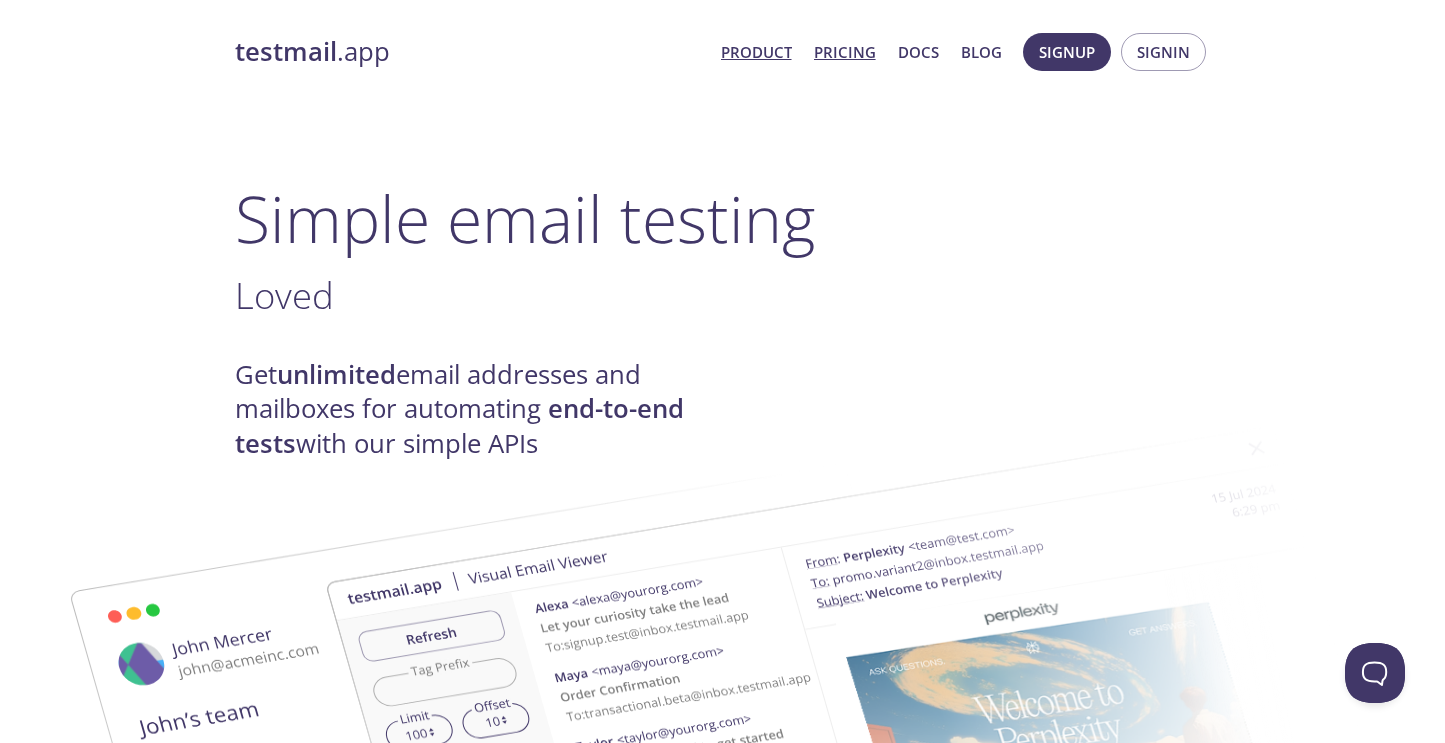 click on "Pricing" at bounding box center [845, 52] 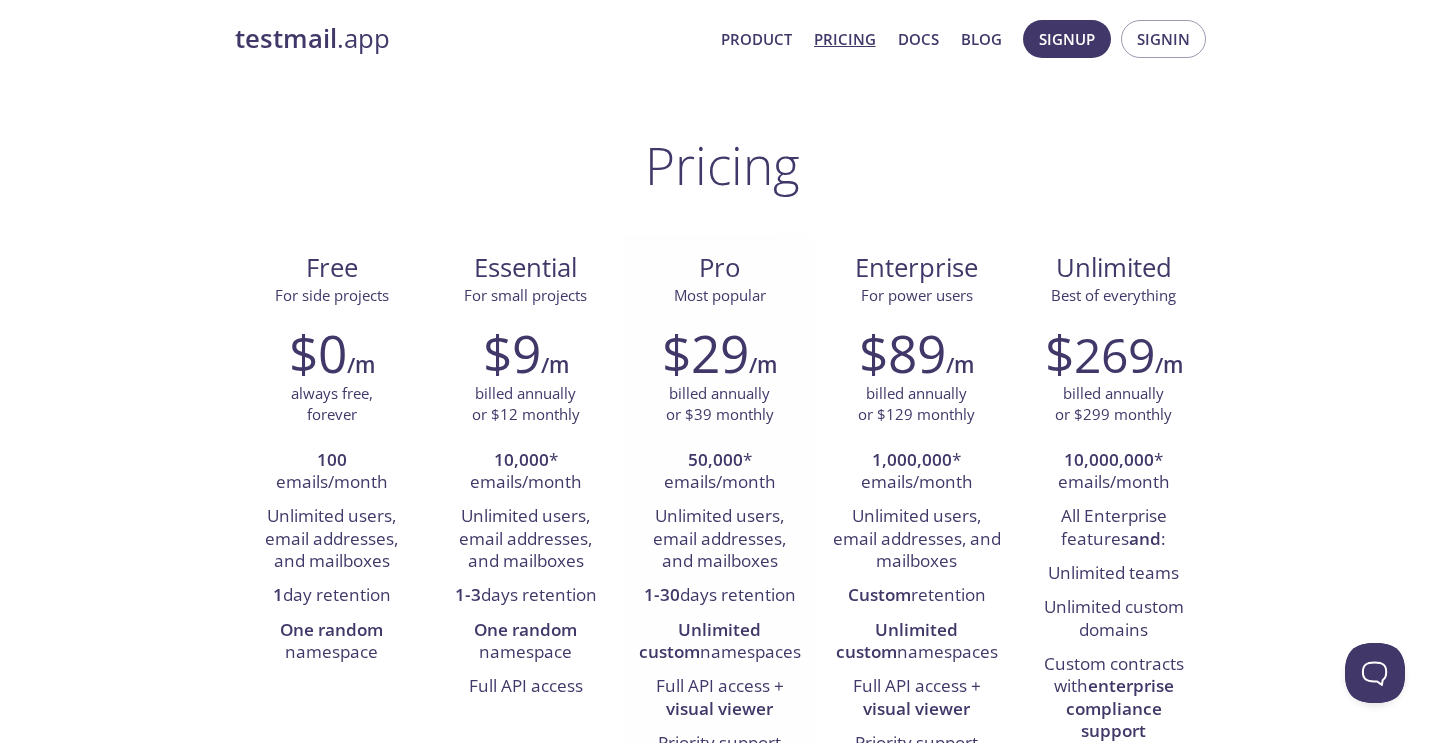 scroll, scrollTop: 0, scrollLeft: 0, axis: both 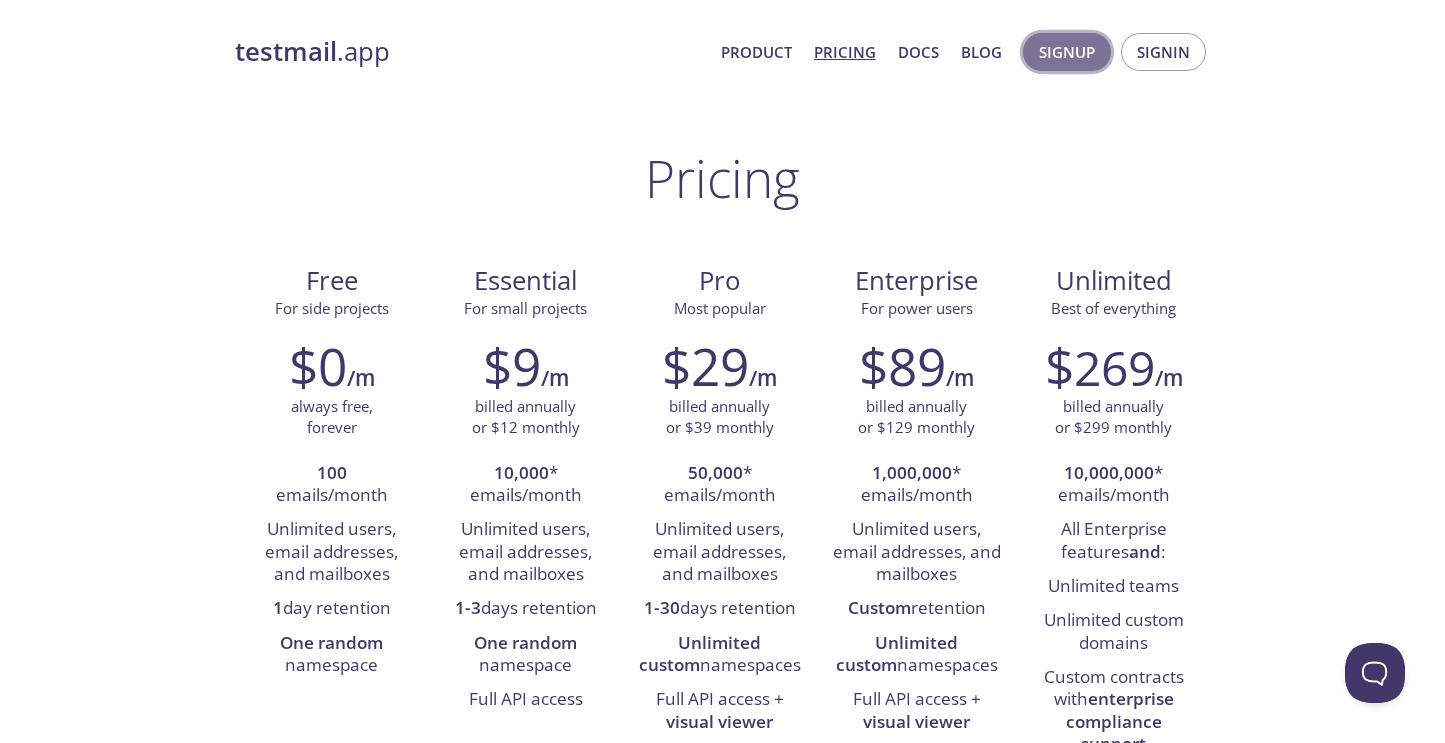 click on "Signup" at bounding box center (1067, 52) 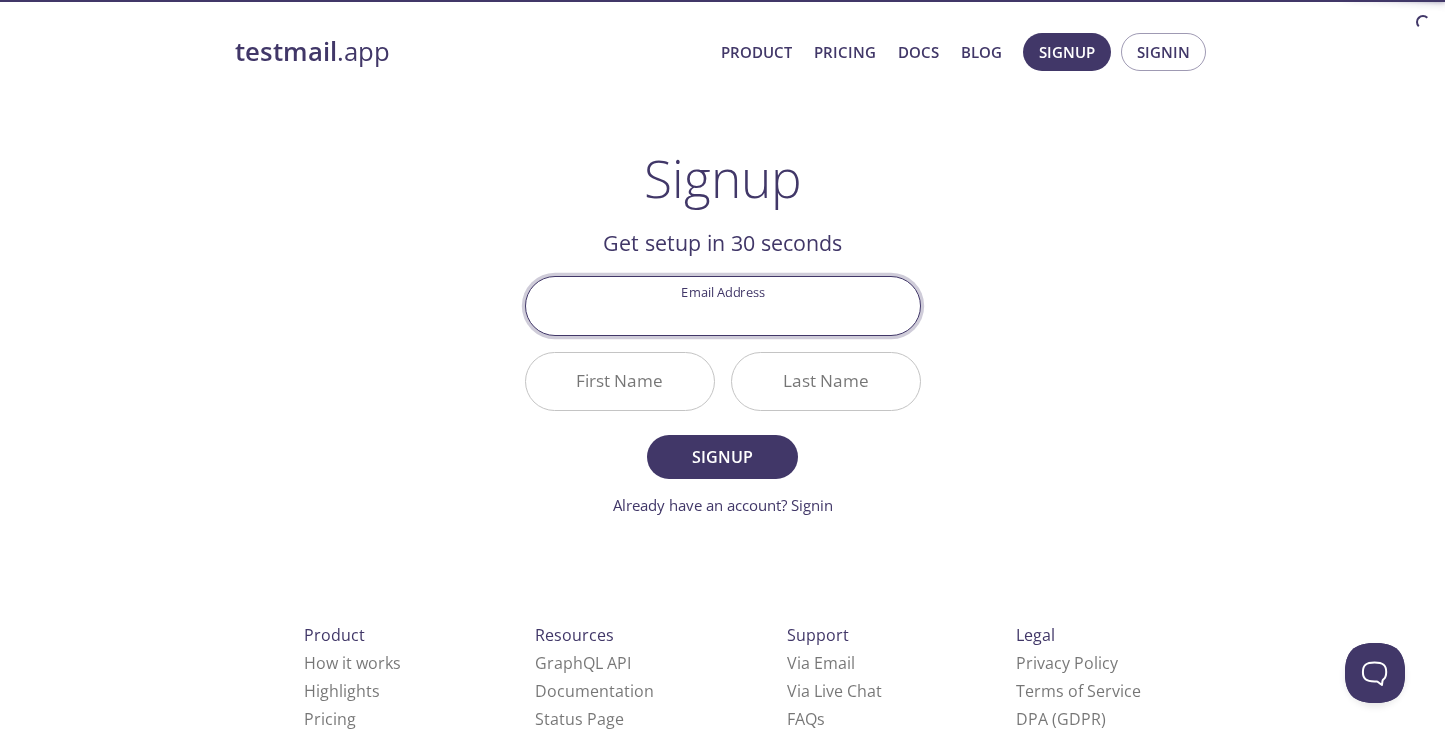 click on "Email Address" at bounding box center (723, 305) 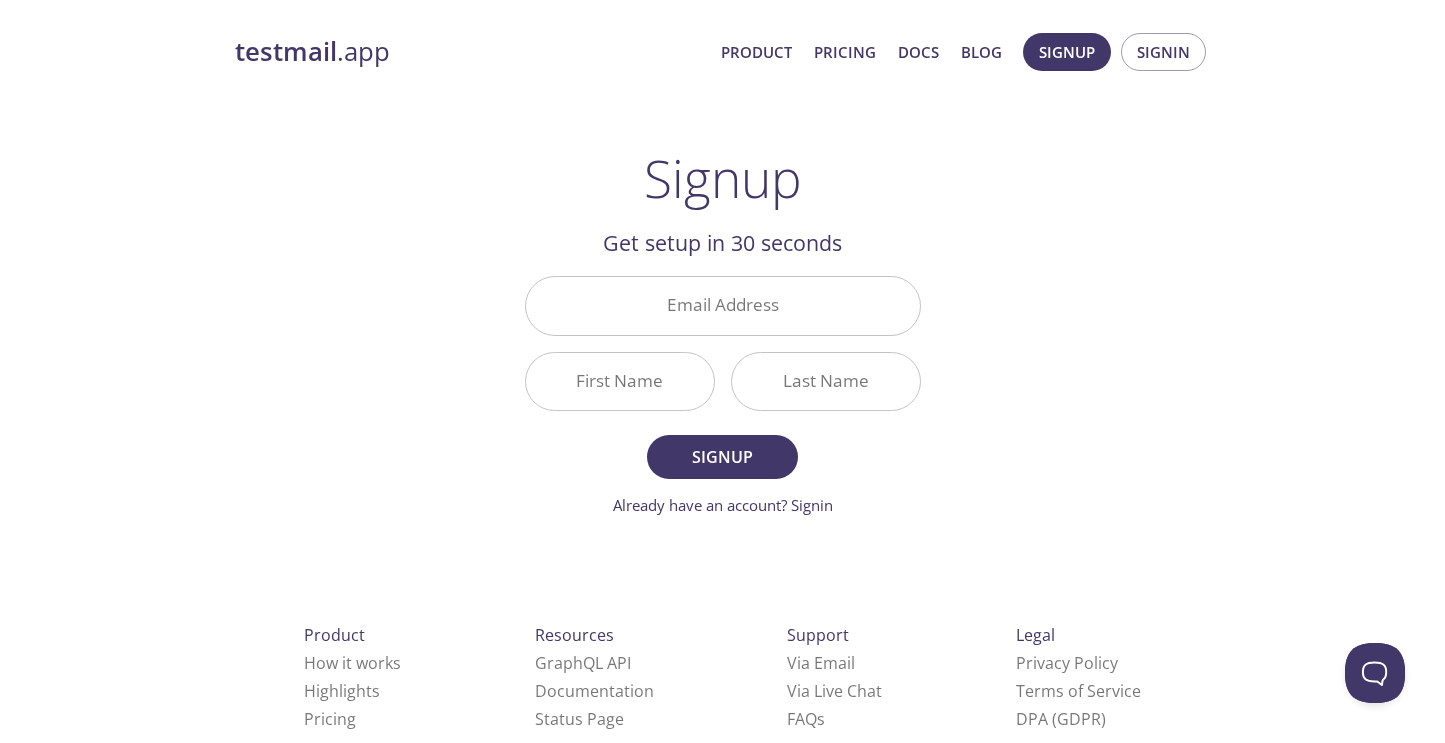 click on "Get setup in 30 seconds" at bounding box center [723, 243] 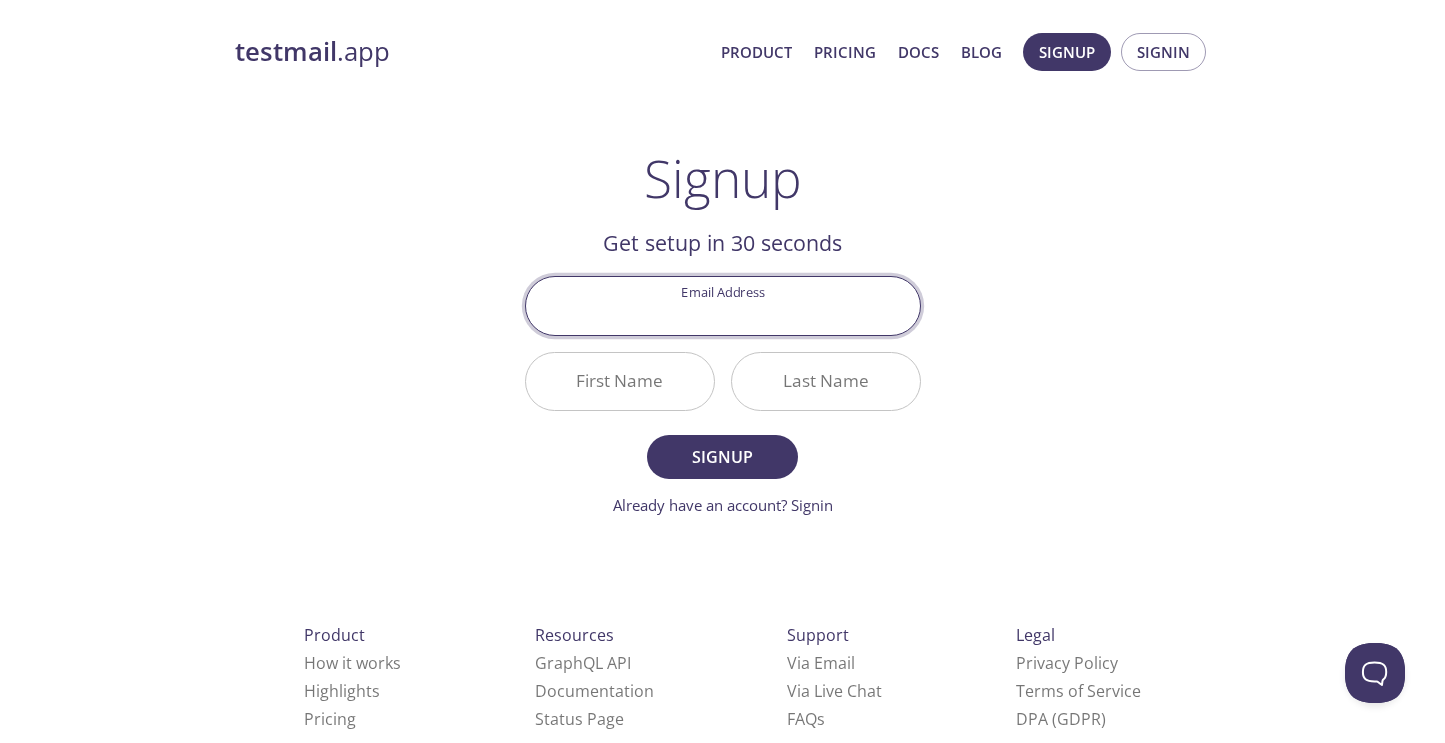 click on "Email Address" at bounding box center [723, 305] 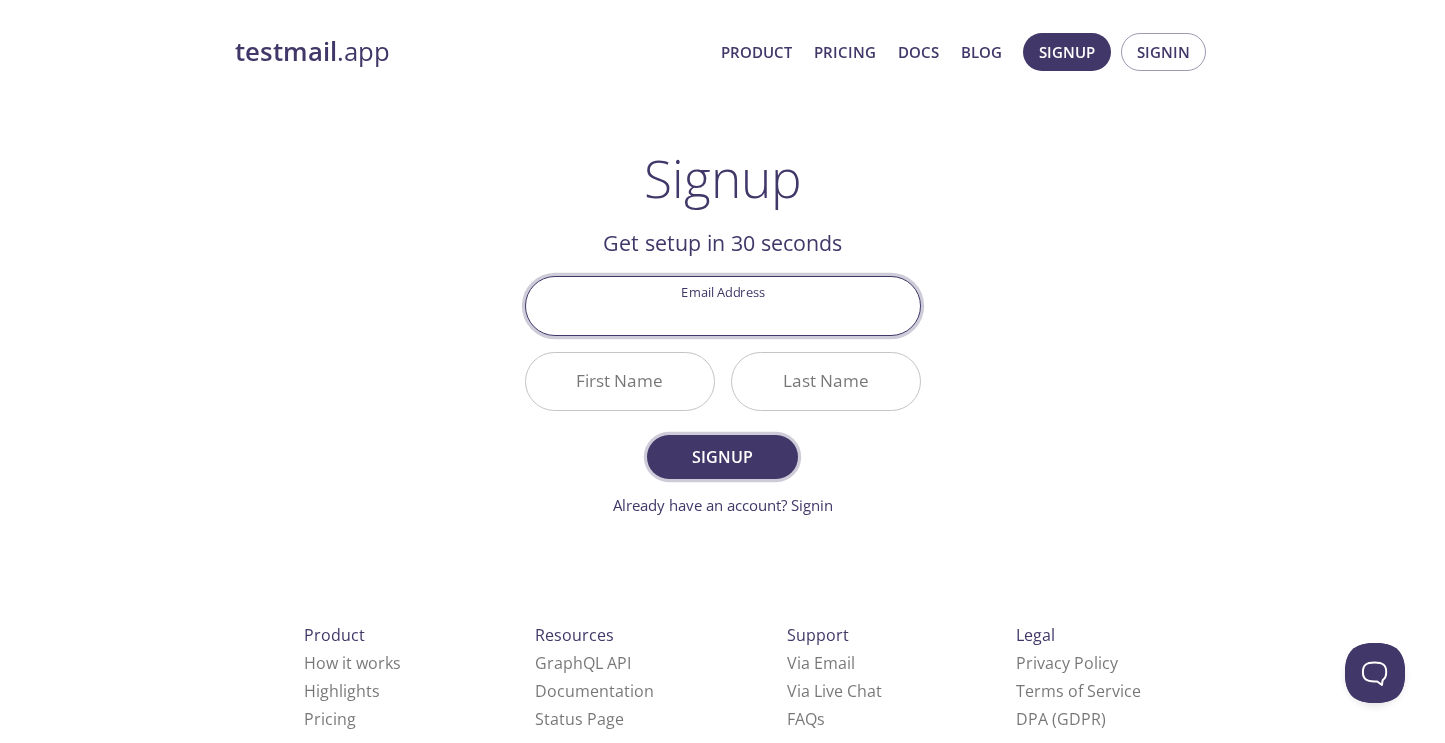 type on "kevin9966hu@gmail.com" 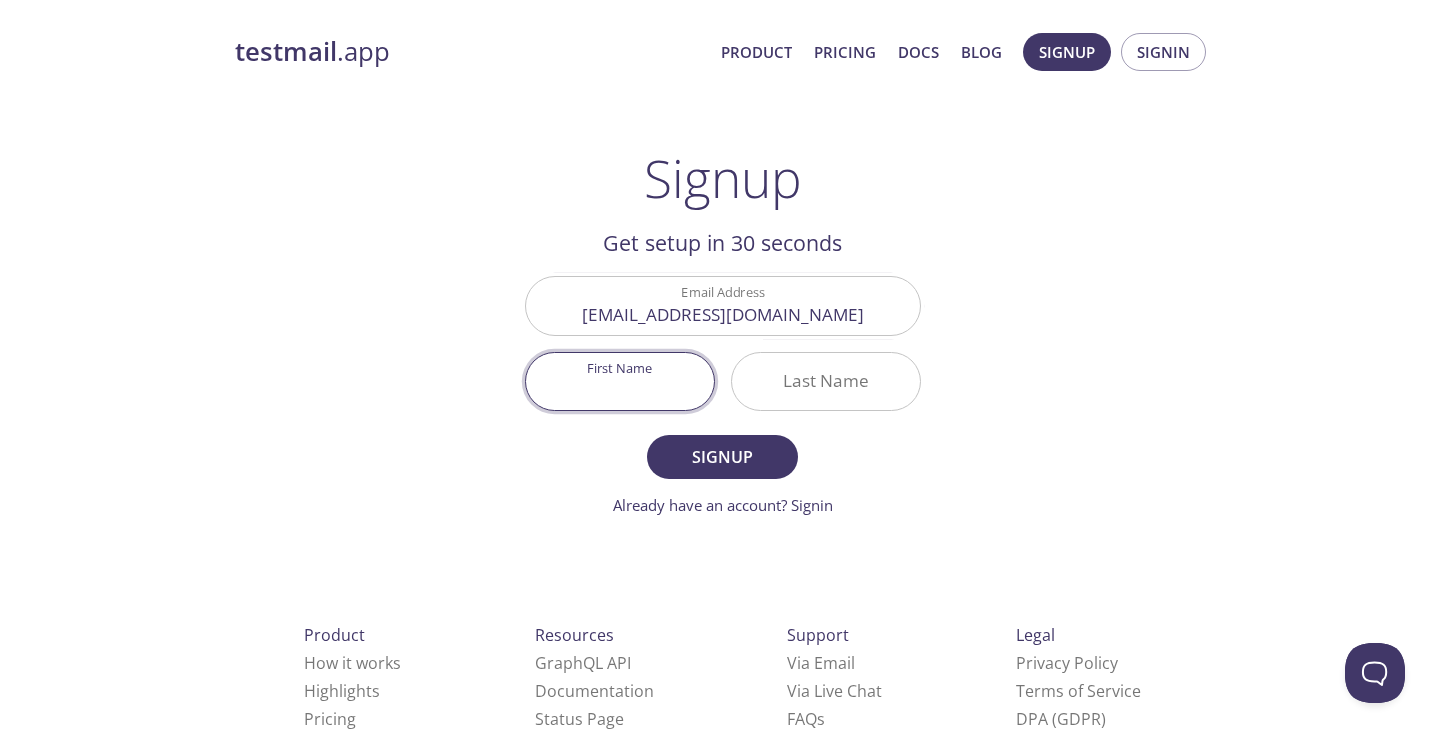 click on "First Name" at bounding box center (620, 381) 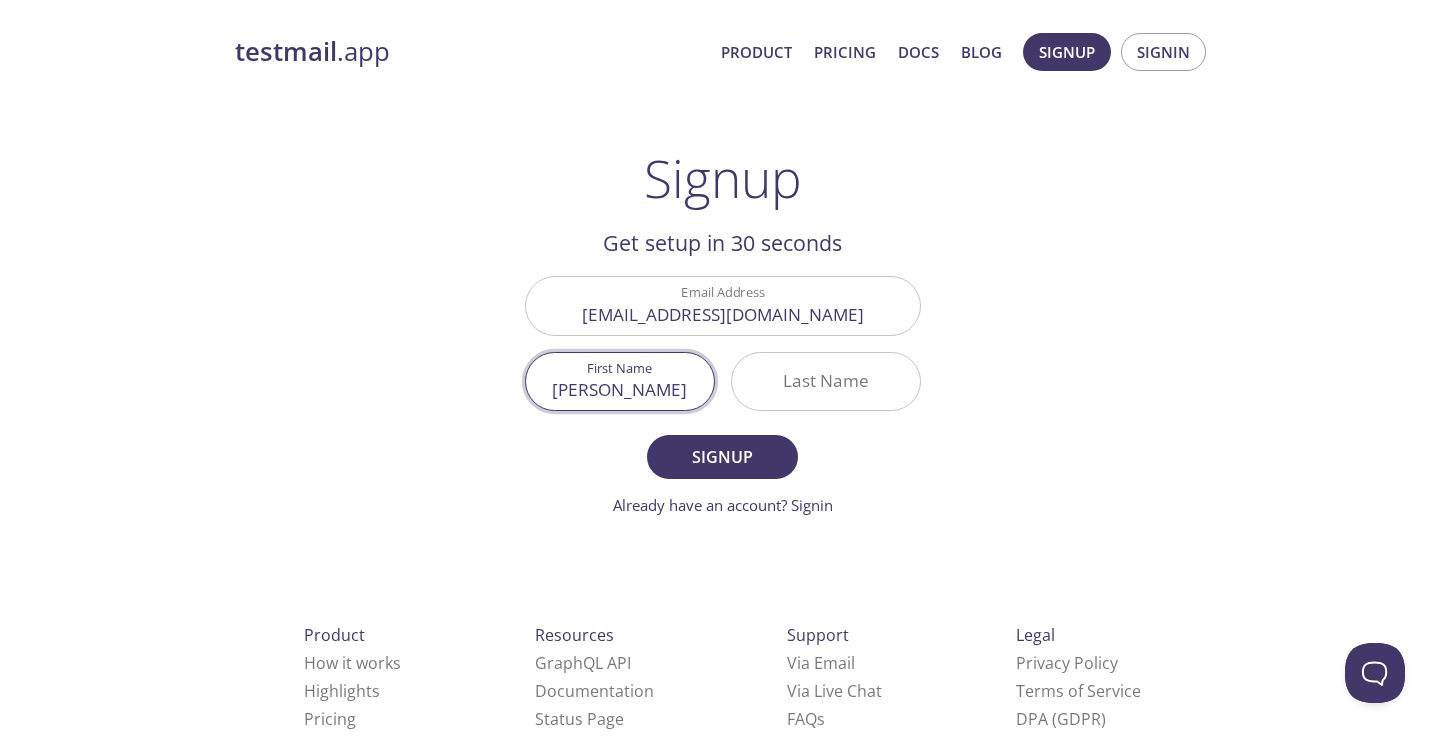type on "Kevin" 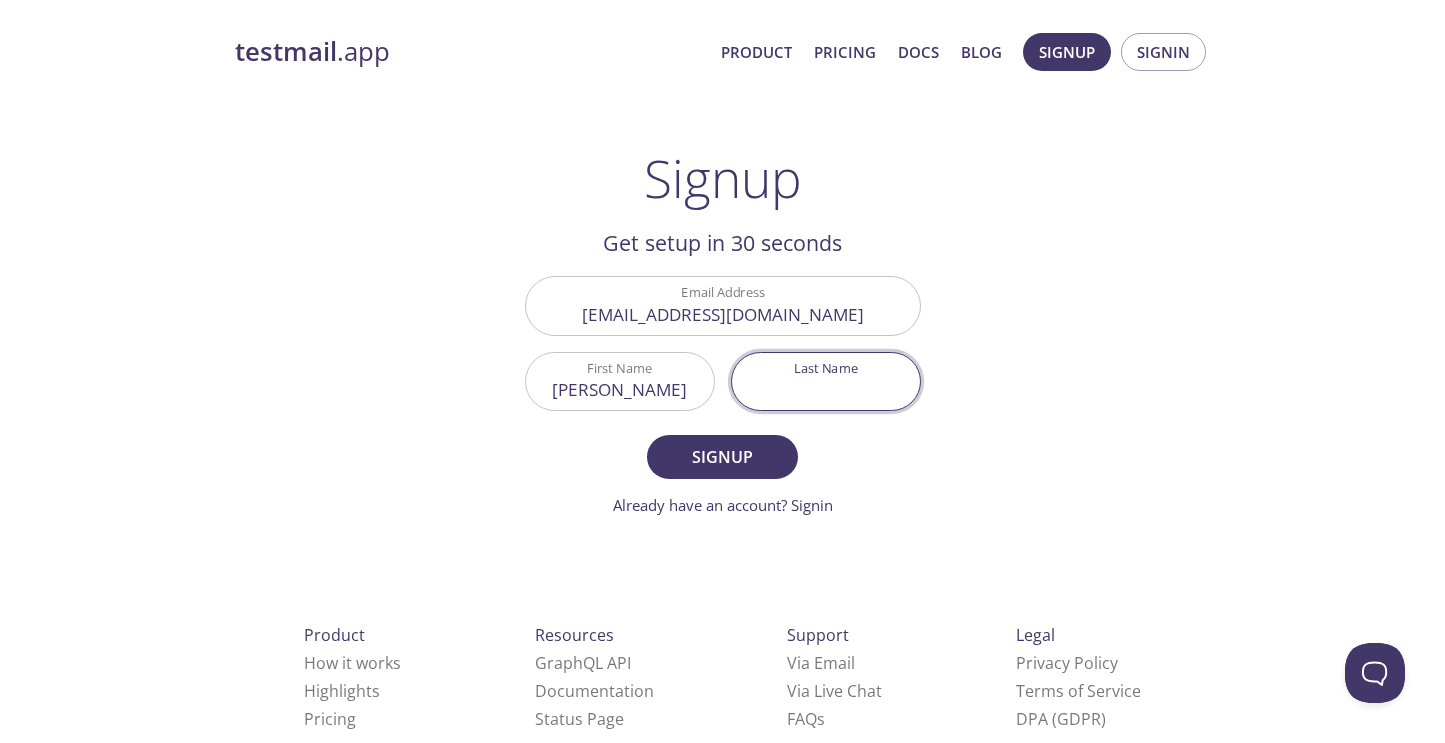 click on "Last Name" at bounding box center [826, 381] 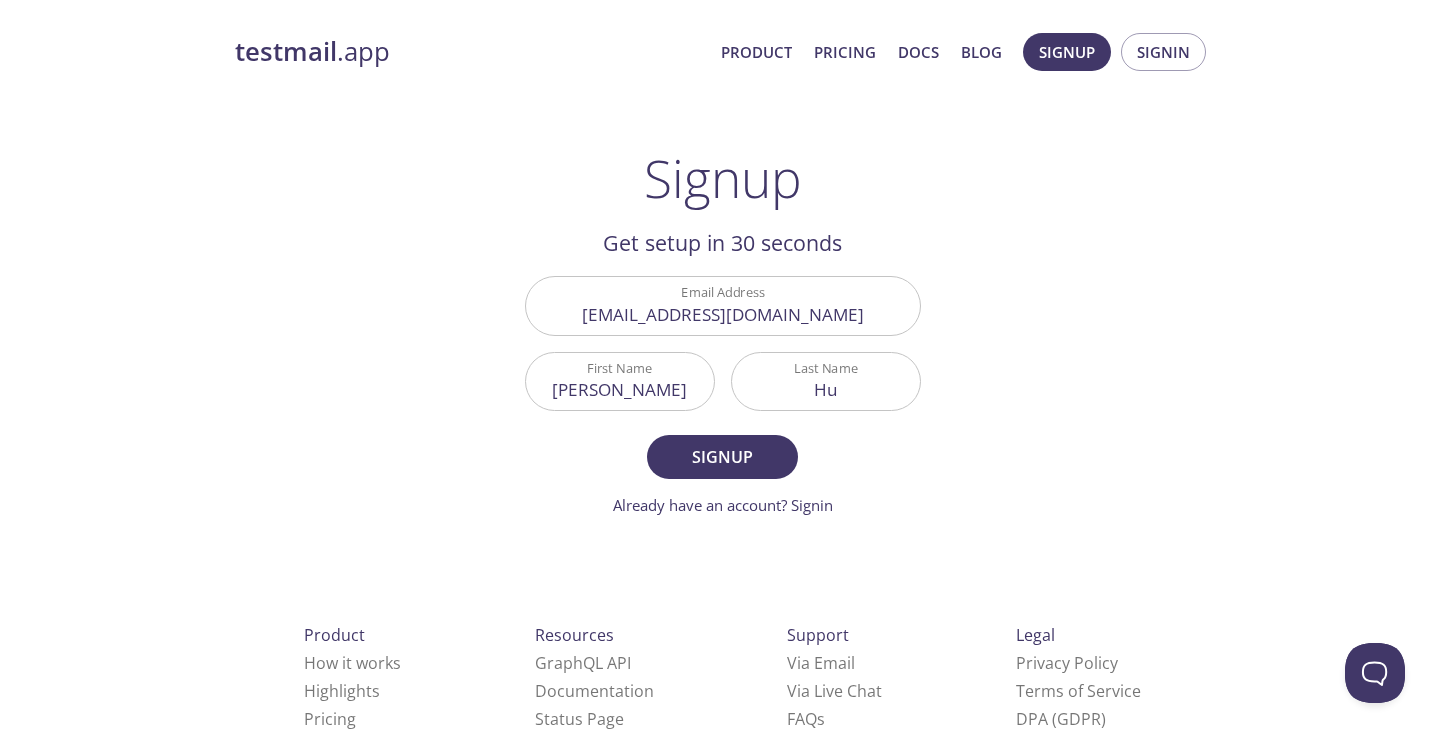 click on "Email Address kevin9966hu@gmail.com First Name Kevin Last Name Hu Signup Already have an account? Signin" at bounding box center (723, 396) 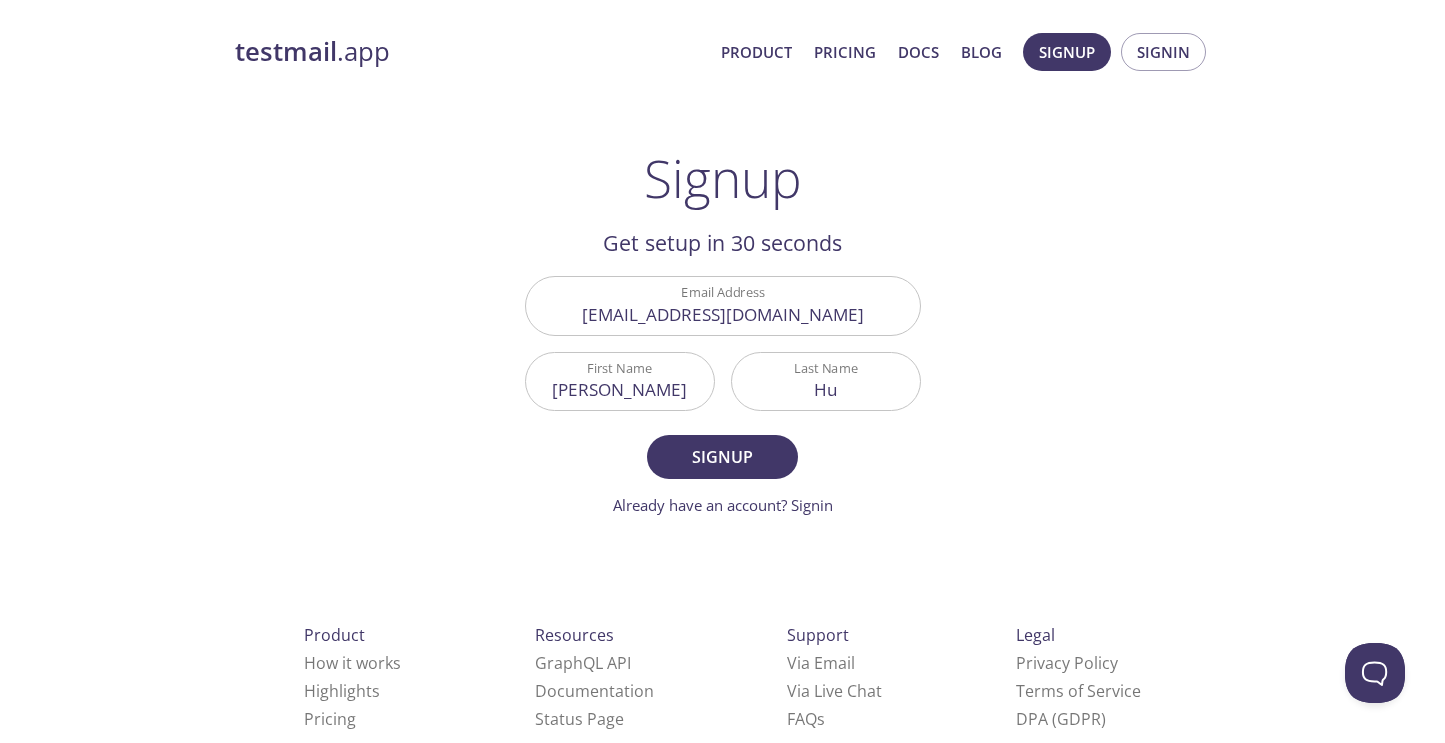 click on "Hu" at bounding box center [826, 381] 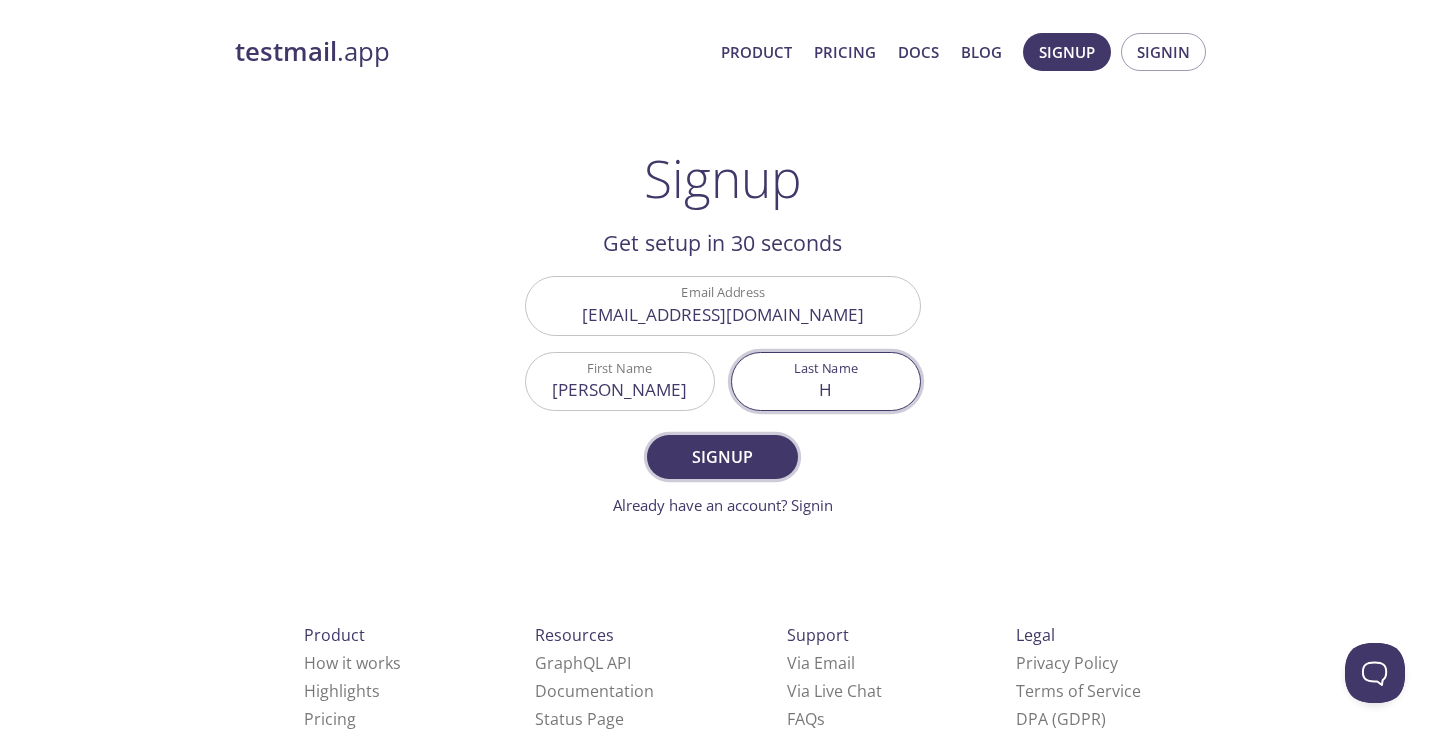 type on "H" 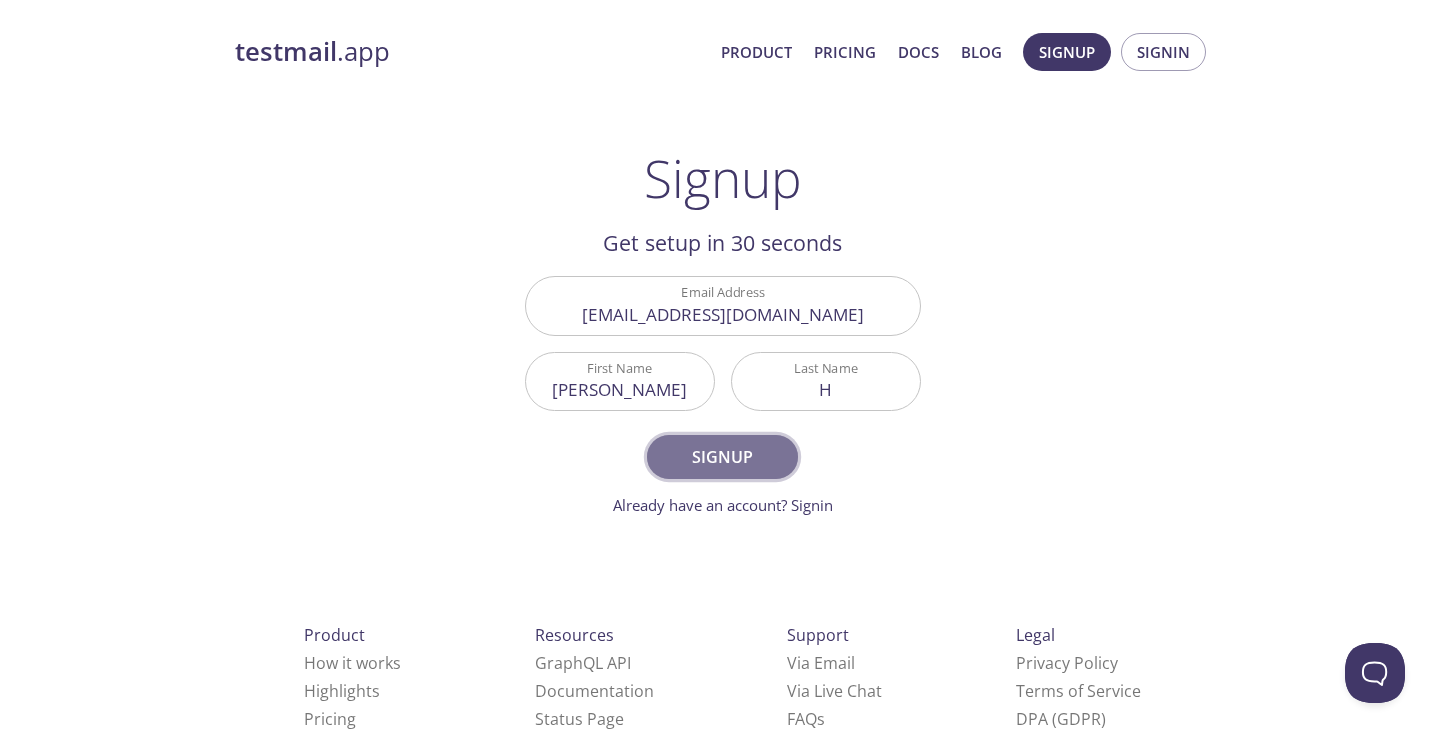 click on "Signup" at bounding box center (722, 457) 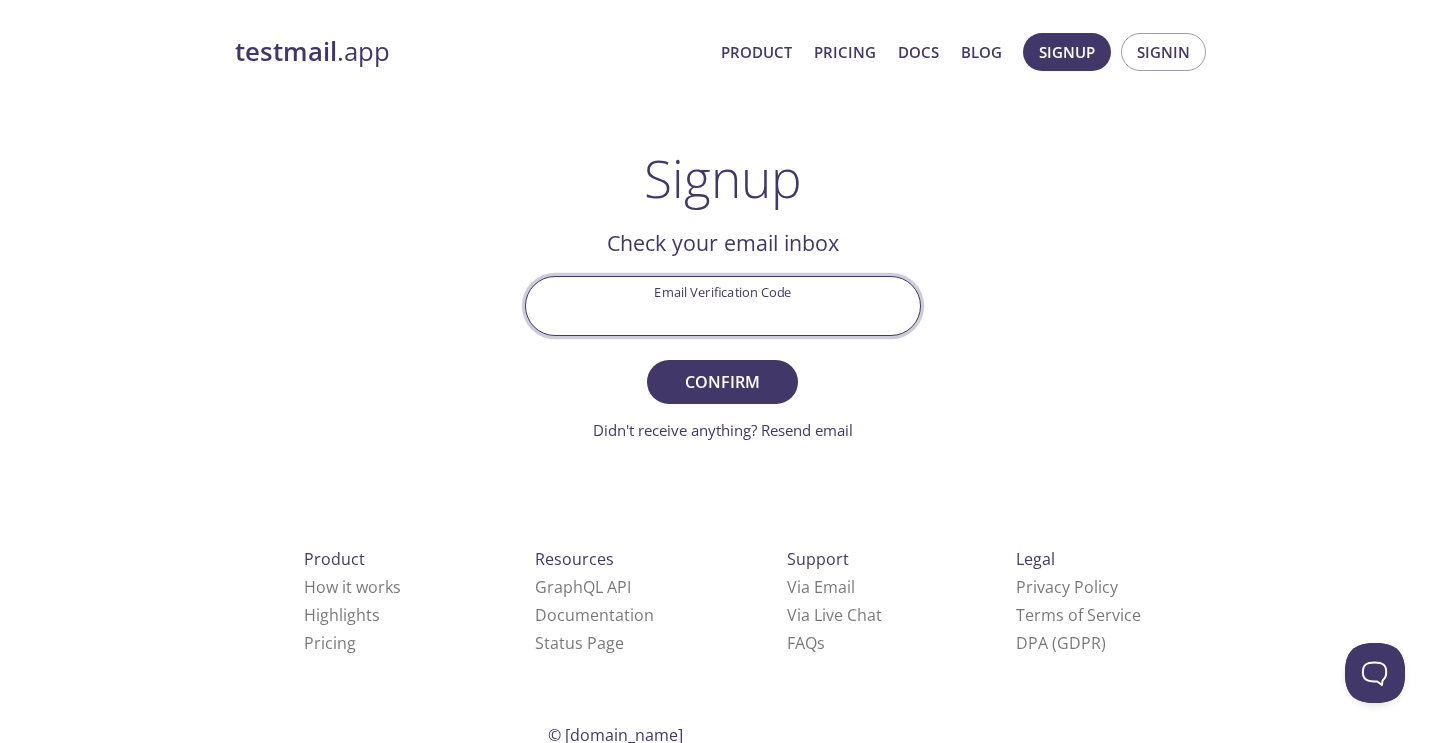 click on "Email Verification Code" at bounding box center (723, 305) 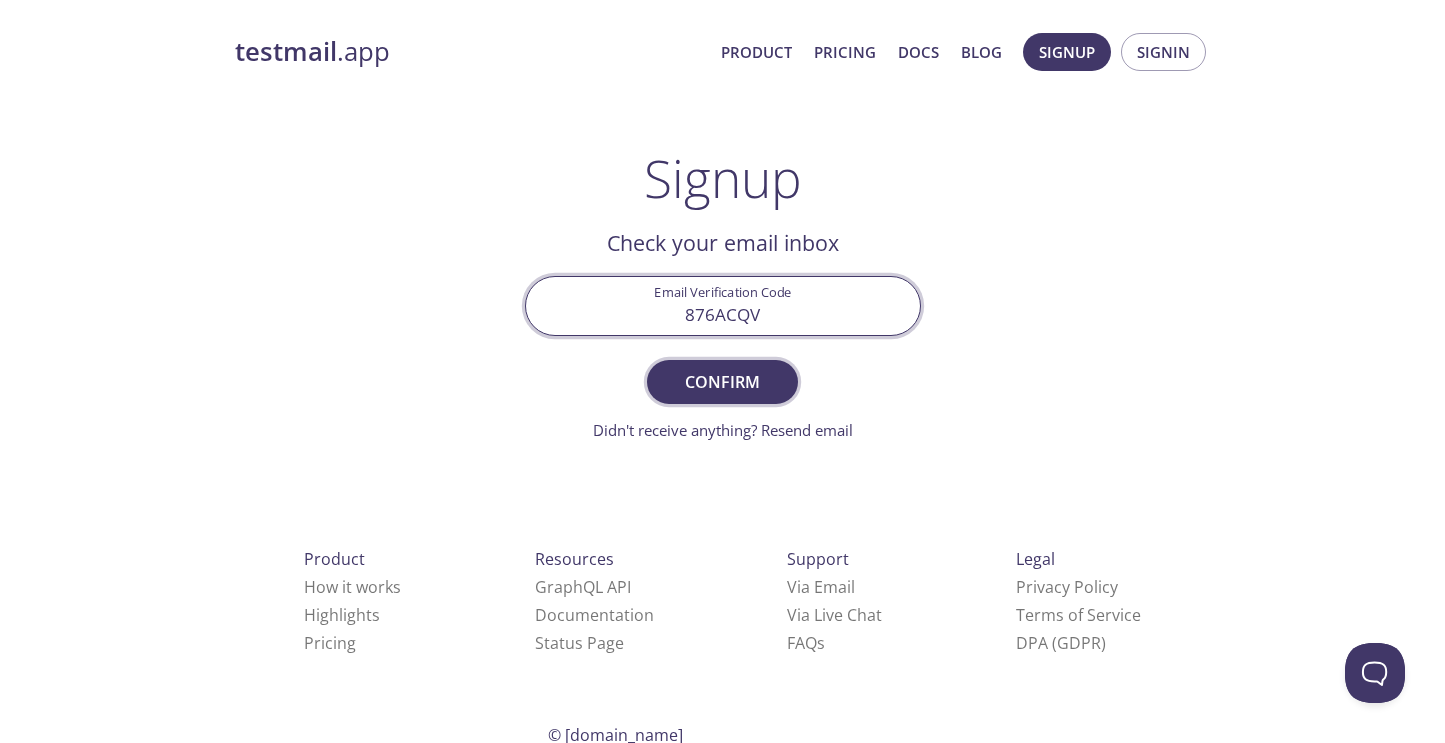 type on "876ACQV" 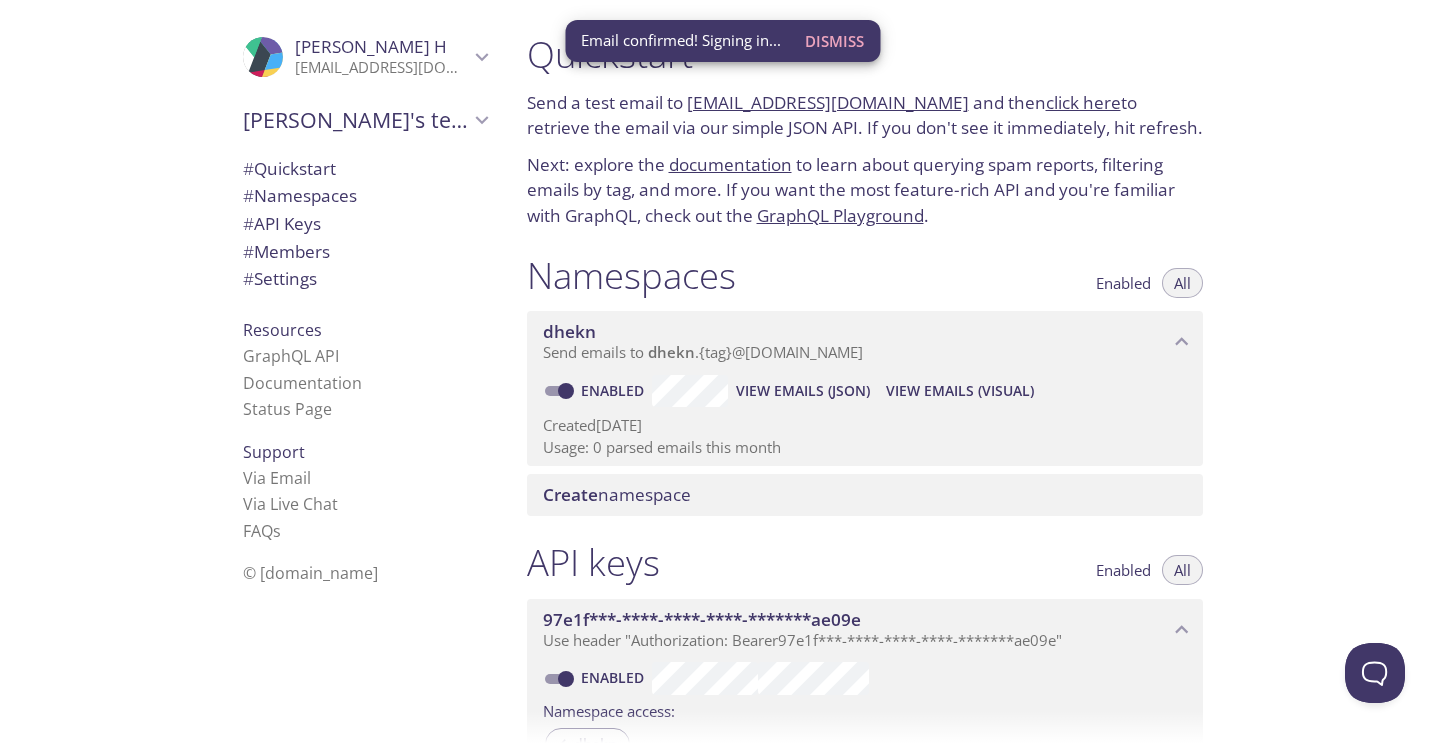 click on "Dismiss" at bounding box center (834, 41) 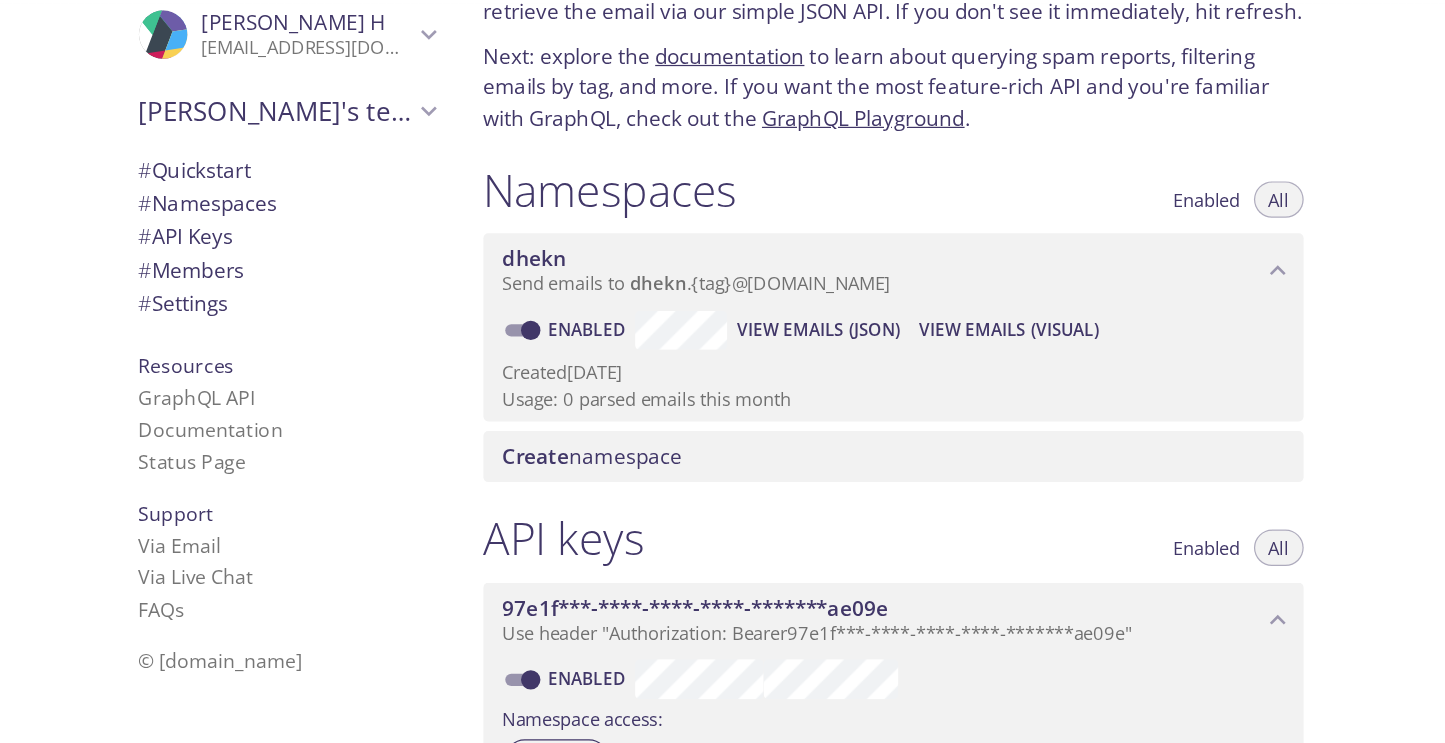 scroll, scrollTop: 43, scrollLeft: 0, axis: vertical 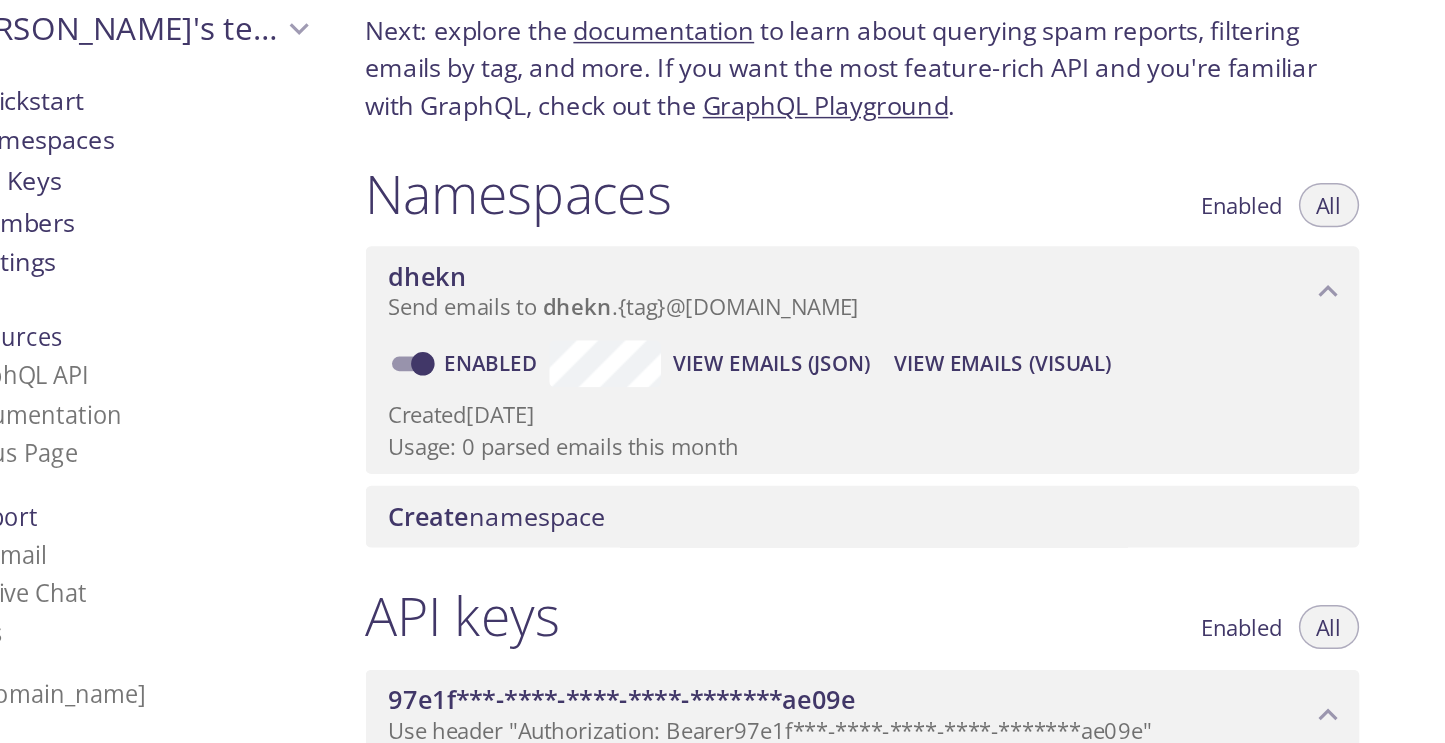 click on "Send emails to   dhekn . {tag} @inbox.testmail.app" at bounding box center (703, 309) 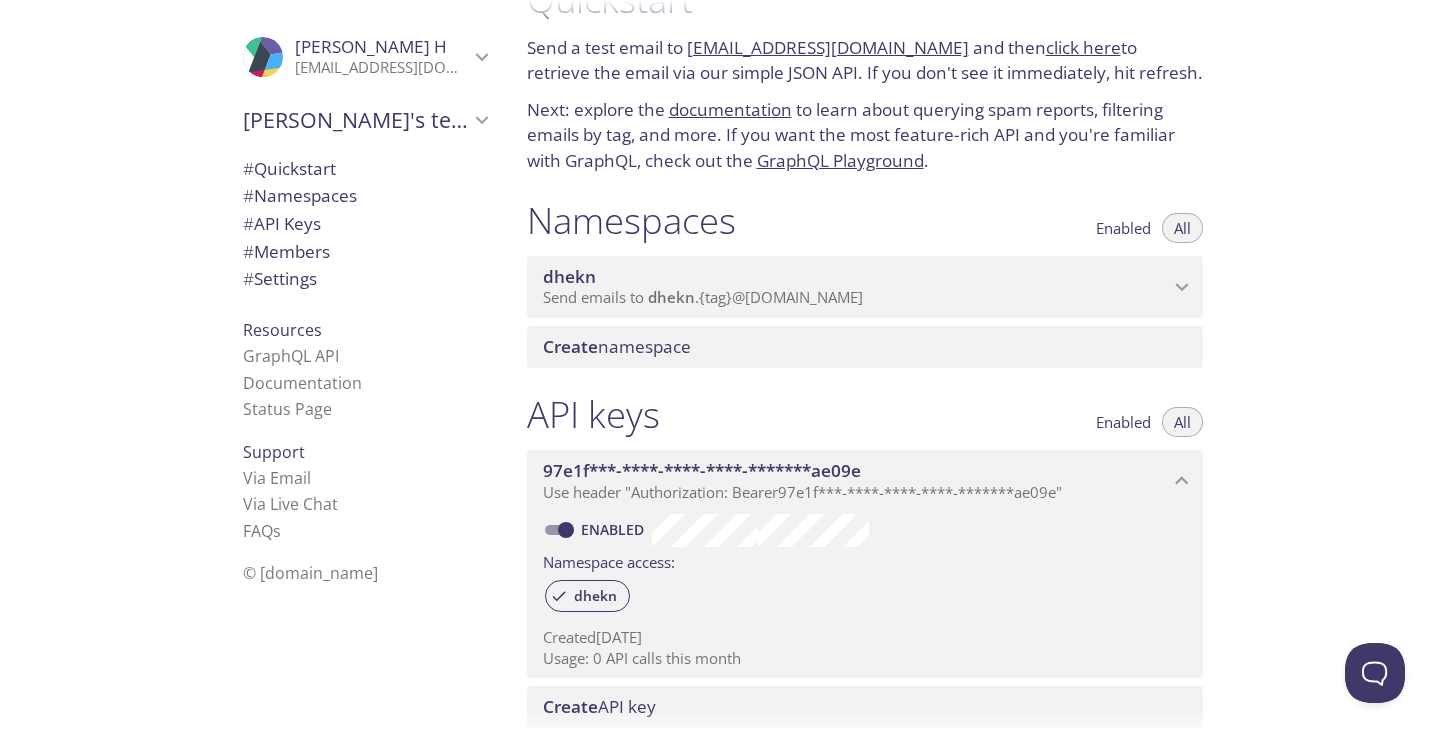 scroll, scrollTop: 0, scrollLeft: 0, axis: both 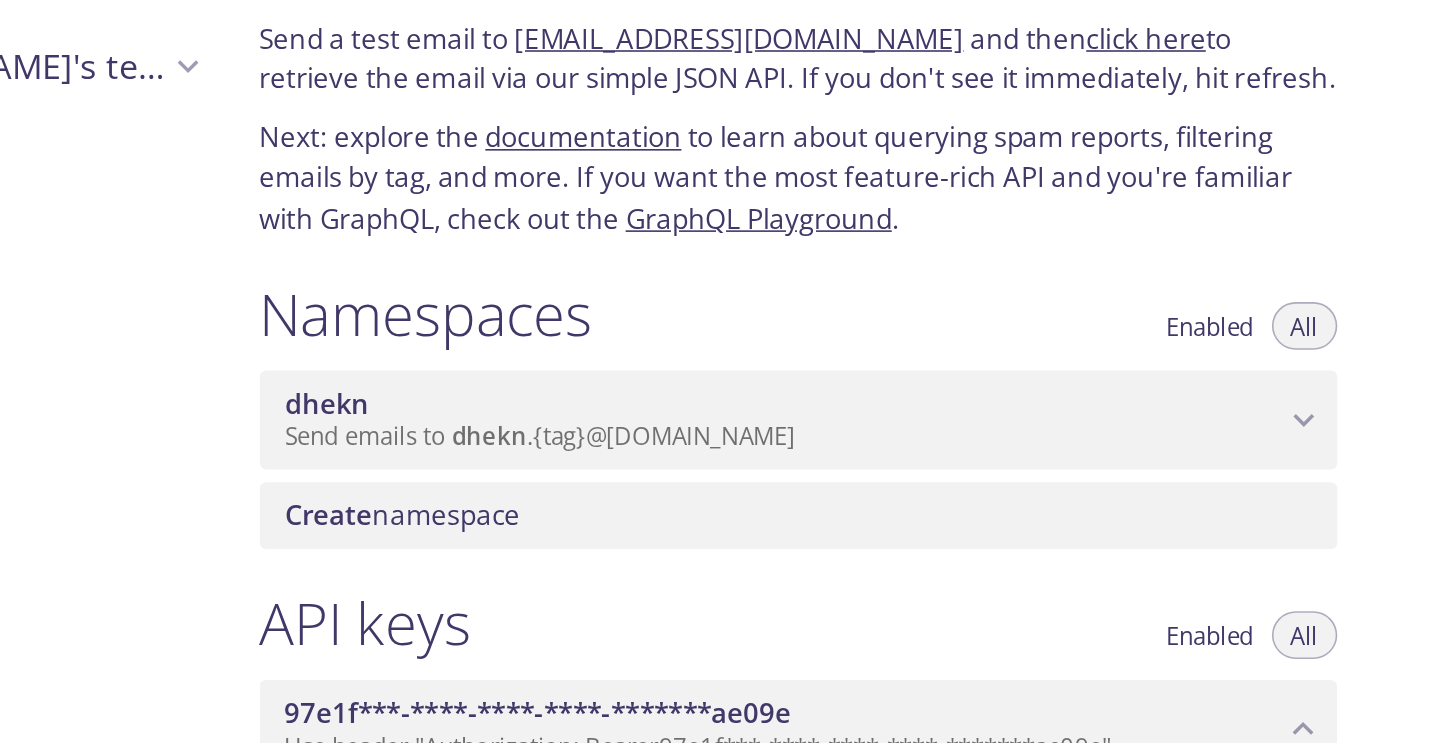 click on "dhekn" at bounding box center (856, 332) 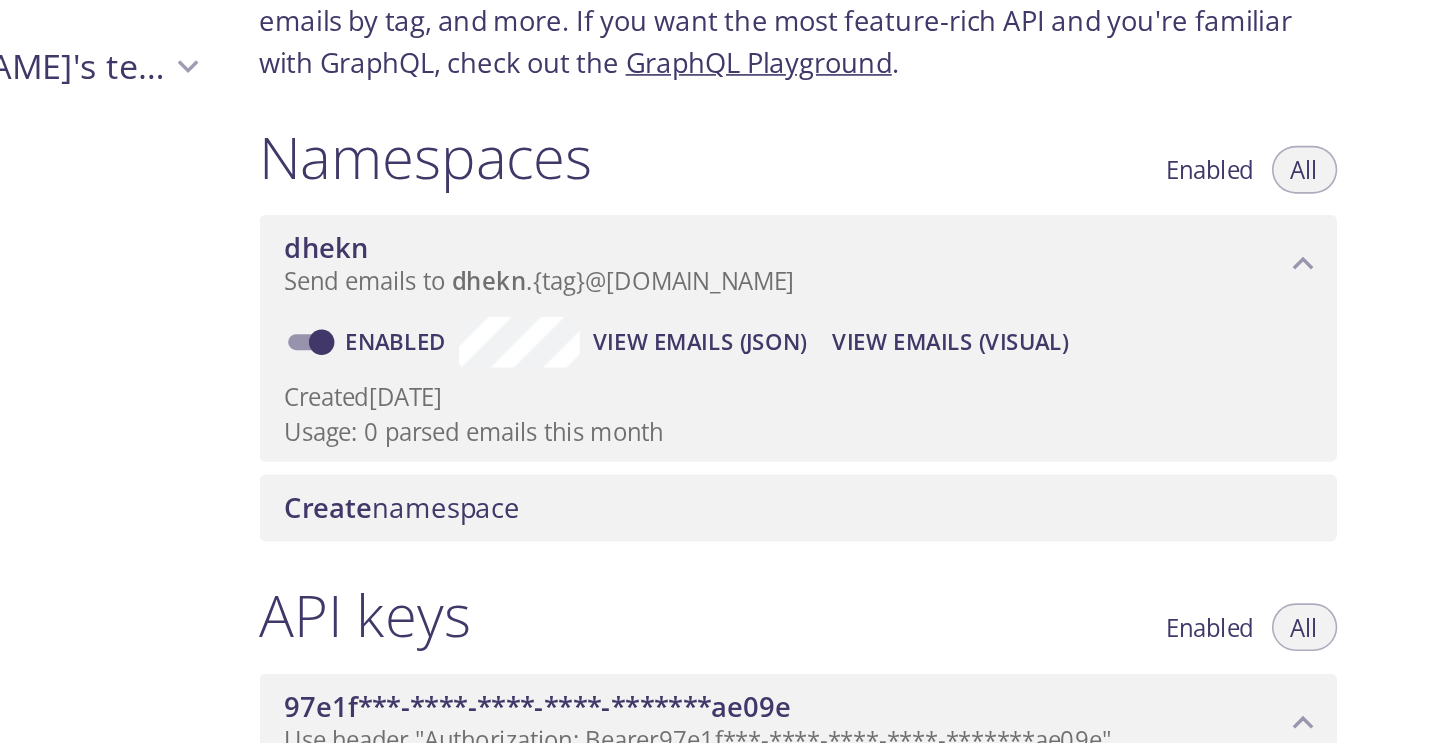 scroll, scrollTop: 106, scrollLeft: 0, axis: vertical 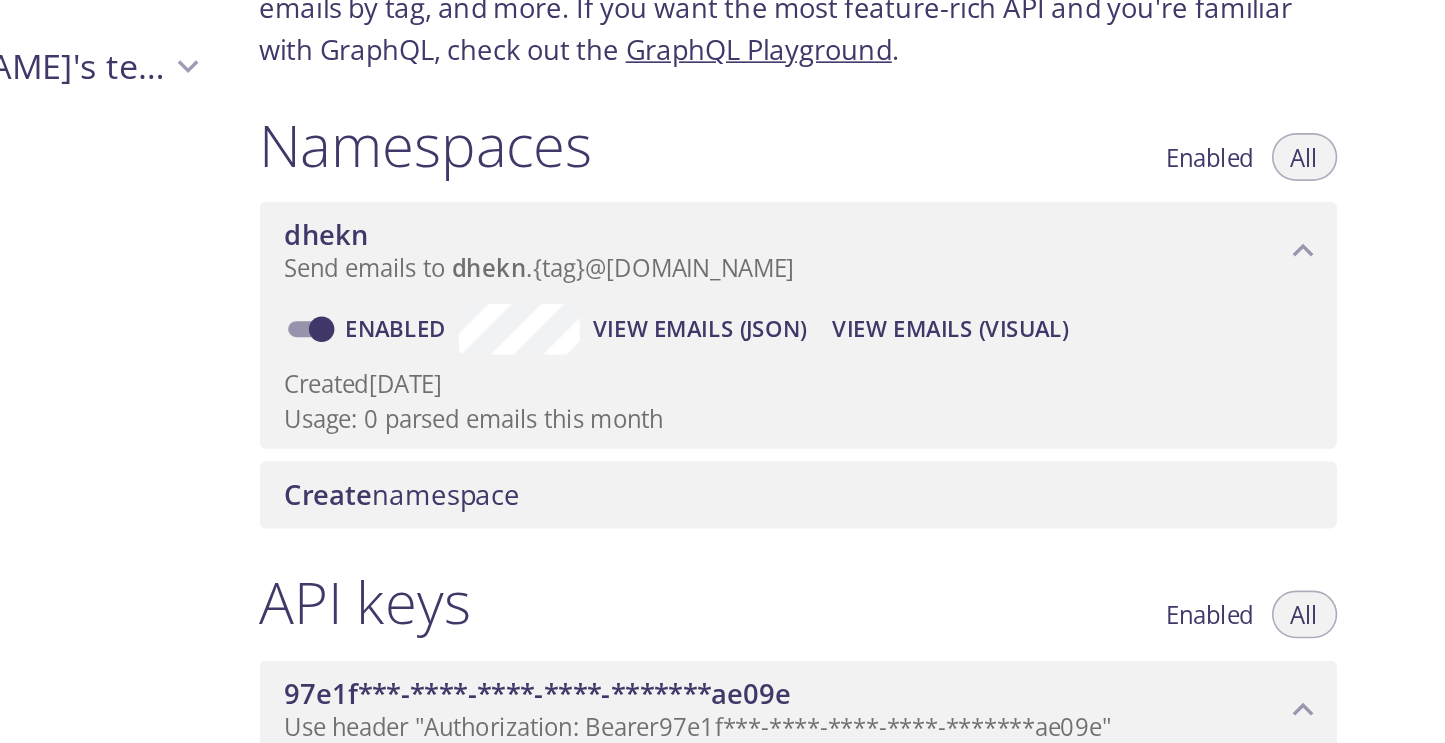 click on "Create  namespace" at bounding box center (865, 389) 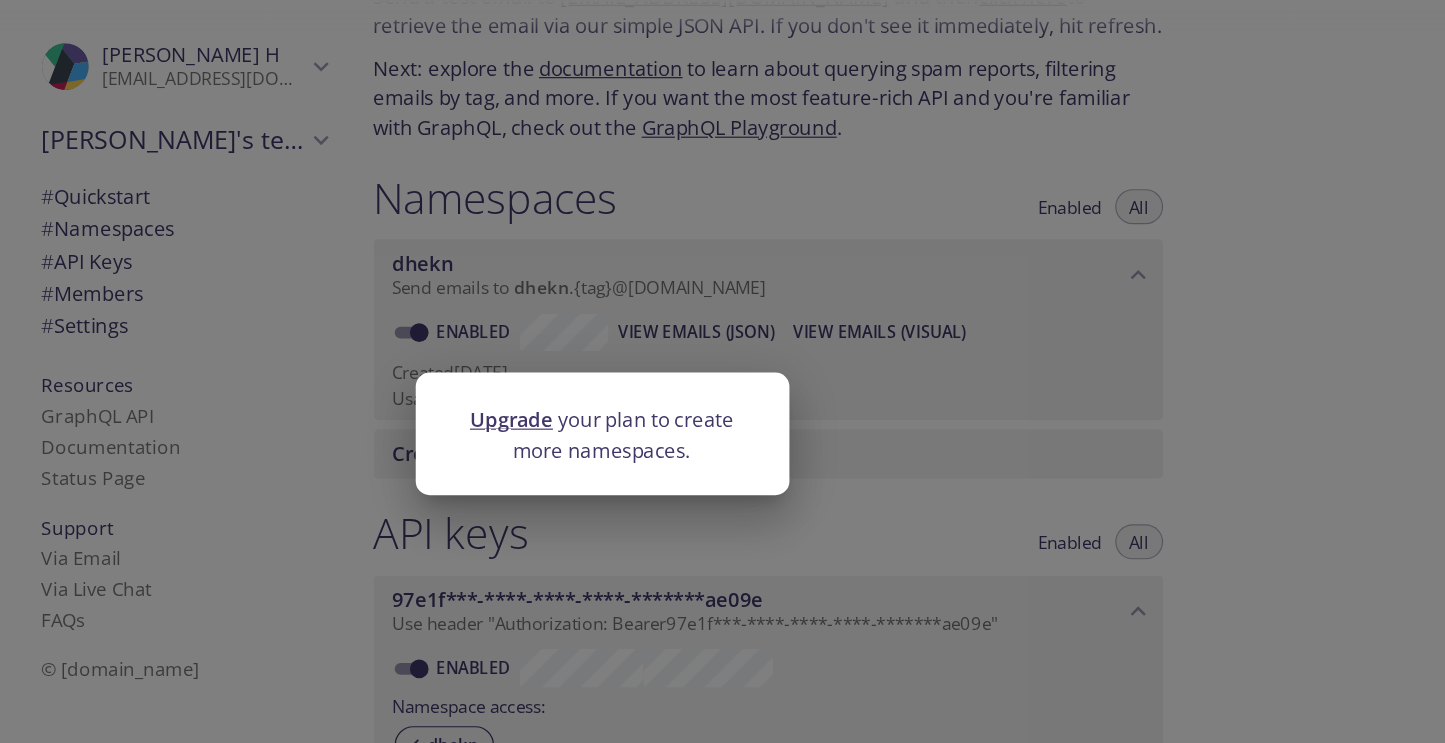 click on "Upgrade   your plan to create more namespaces." at bounding box center [723, 372] 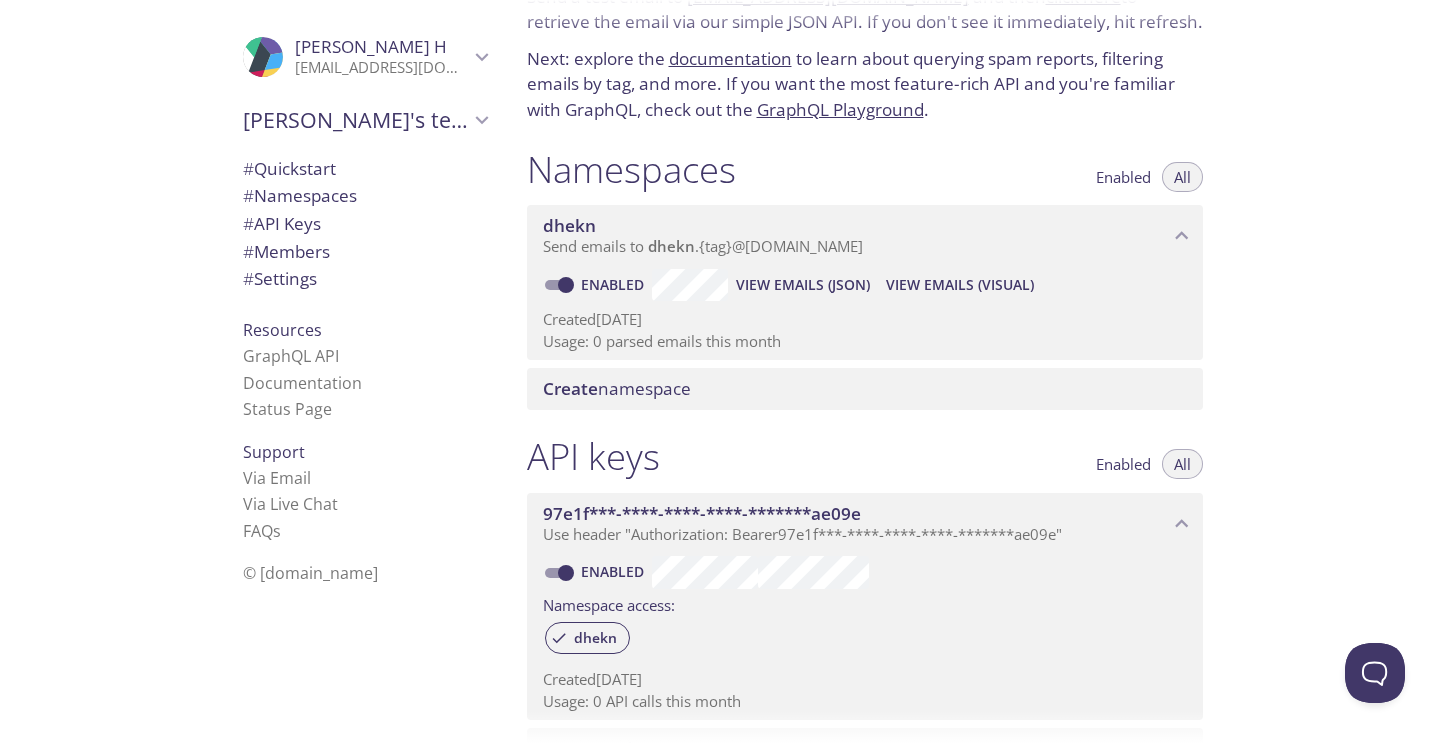 click on "dhekn" at bounding box center [671, 246] 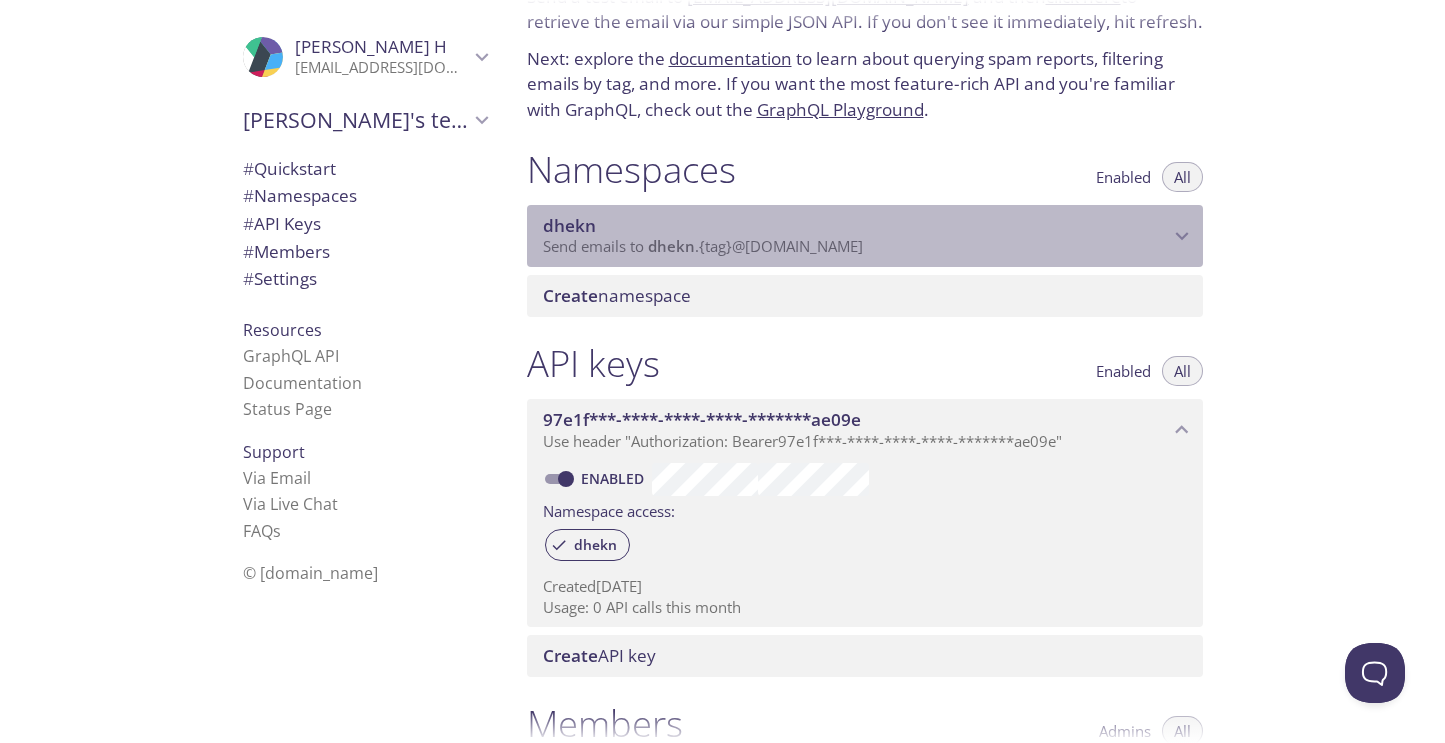 click on "dhekn Send emails to   dhekn . {tag} @inbox.testmail.app" at bounding box center [865, 236] 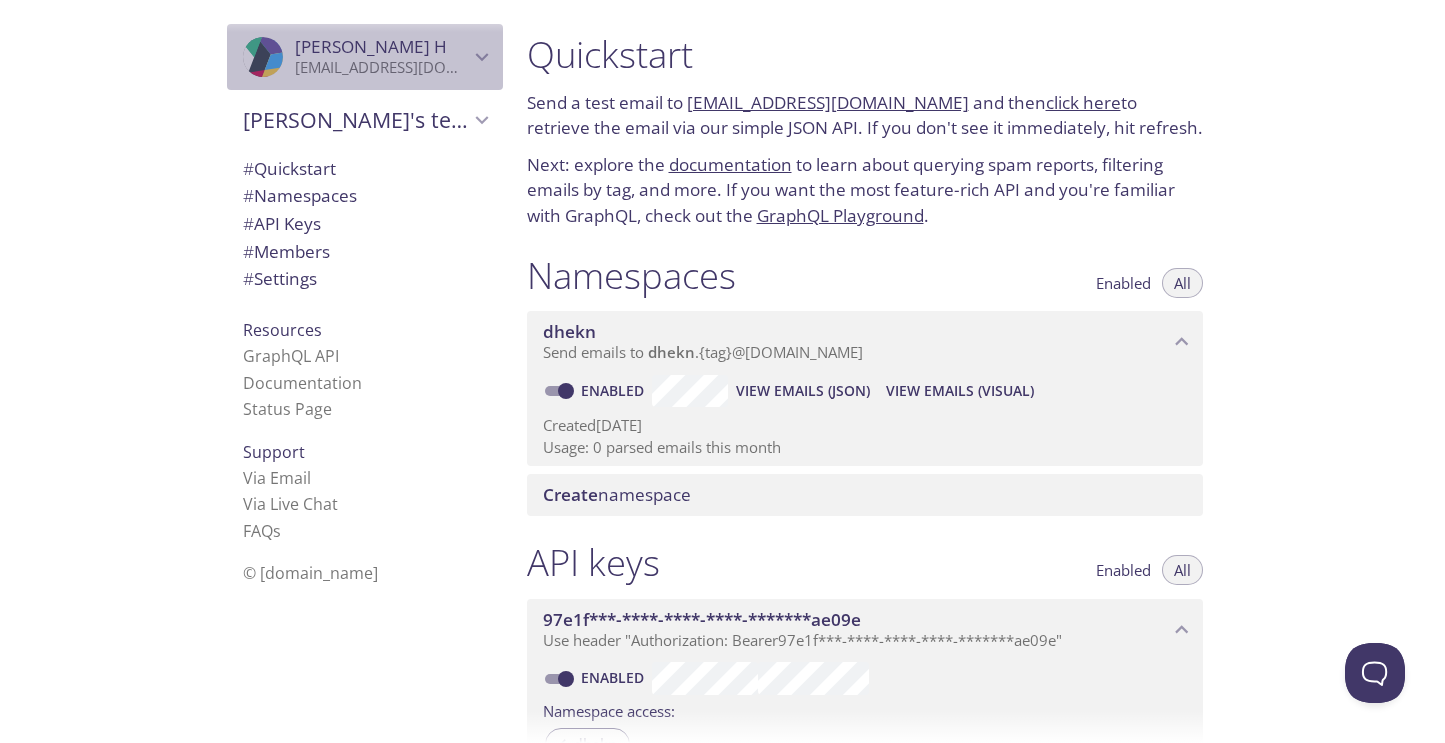 click on "kevin9966hu@gmail.com" at bounding box center (382, 68) 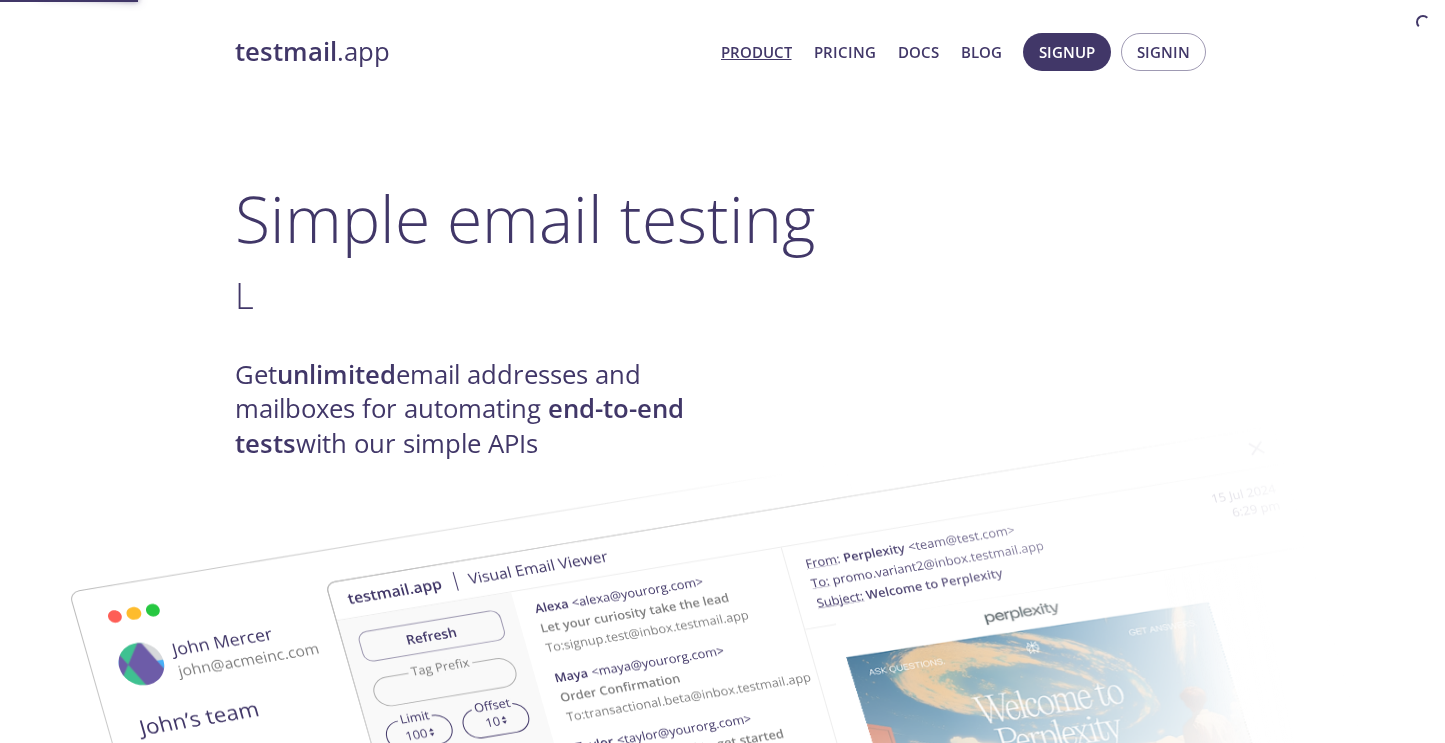 scroll, scrollTop: 0, scrollLeft: 0, axis: both 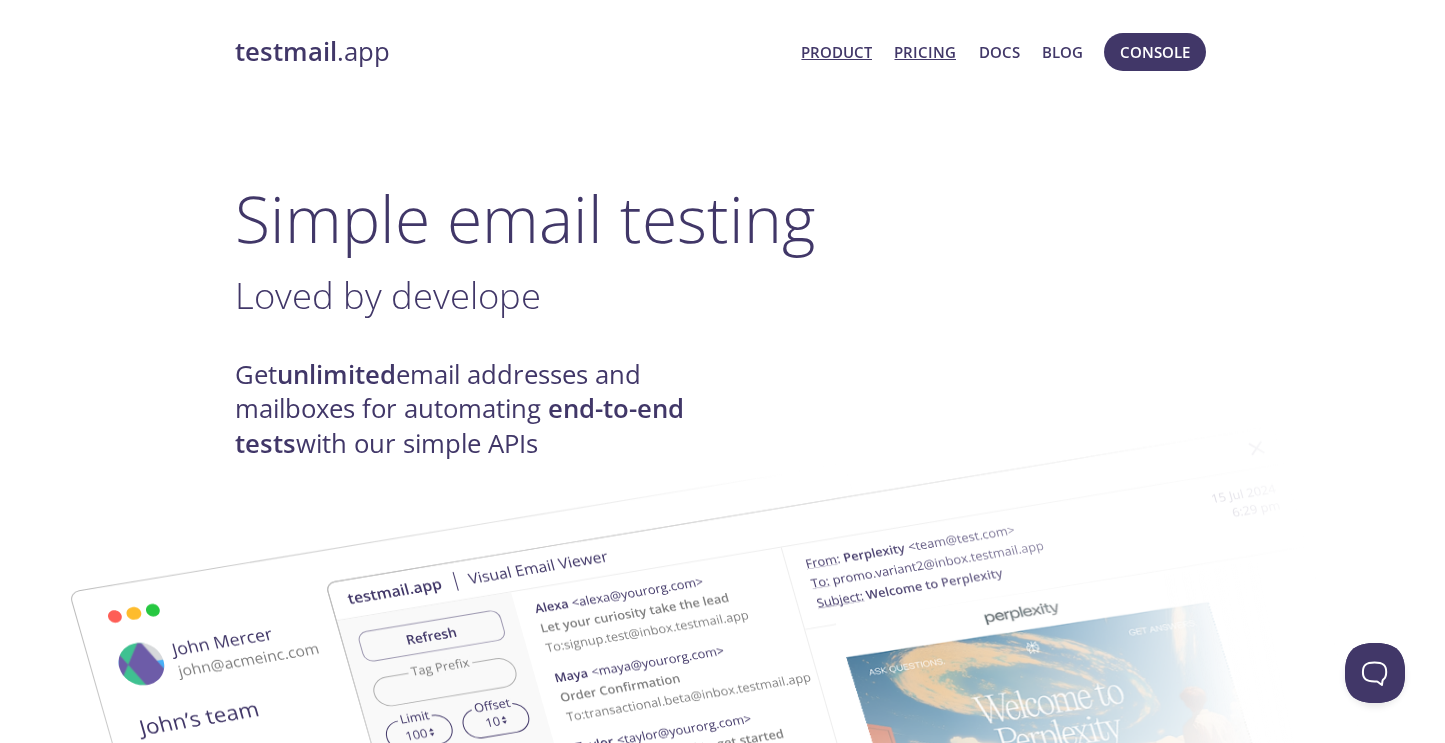 click on "Pricing" at bounding box center (925, 52) 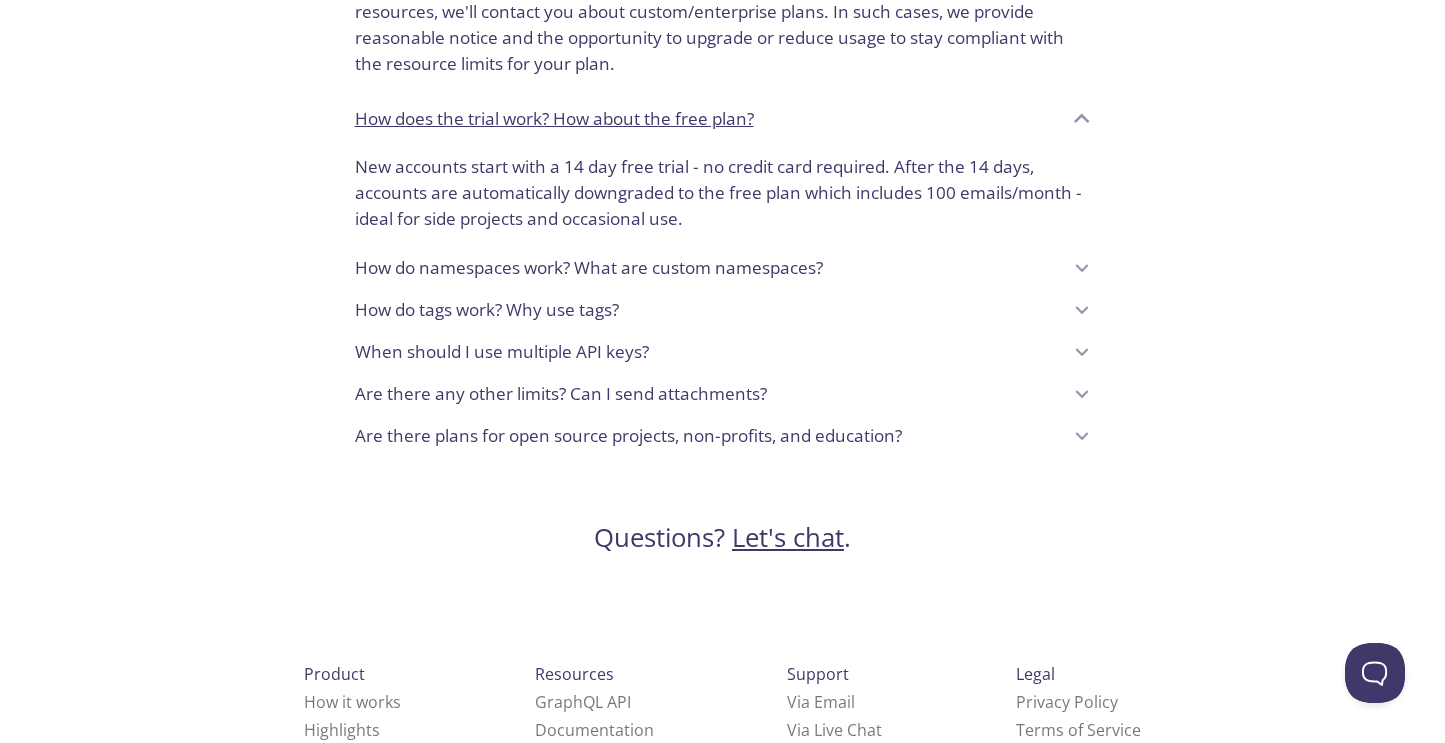 scroll, scrollTop: 1753, scrollLeft: 0, axis: vertical 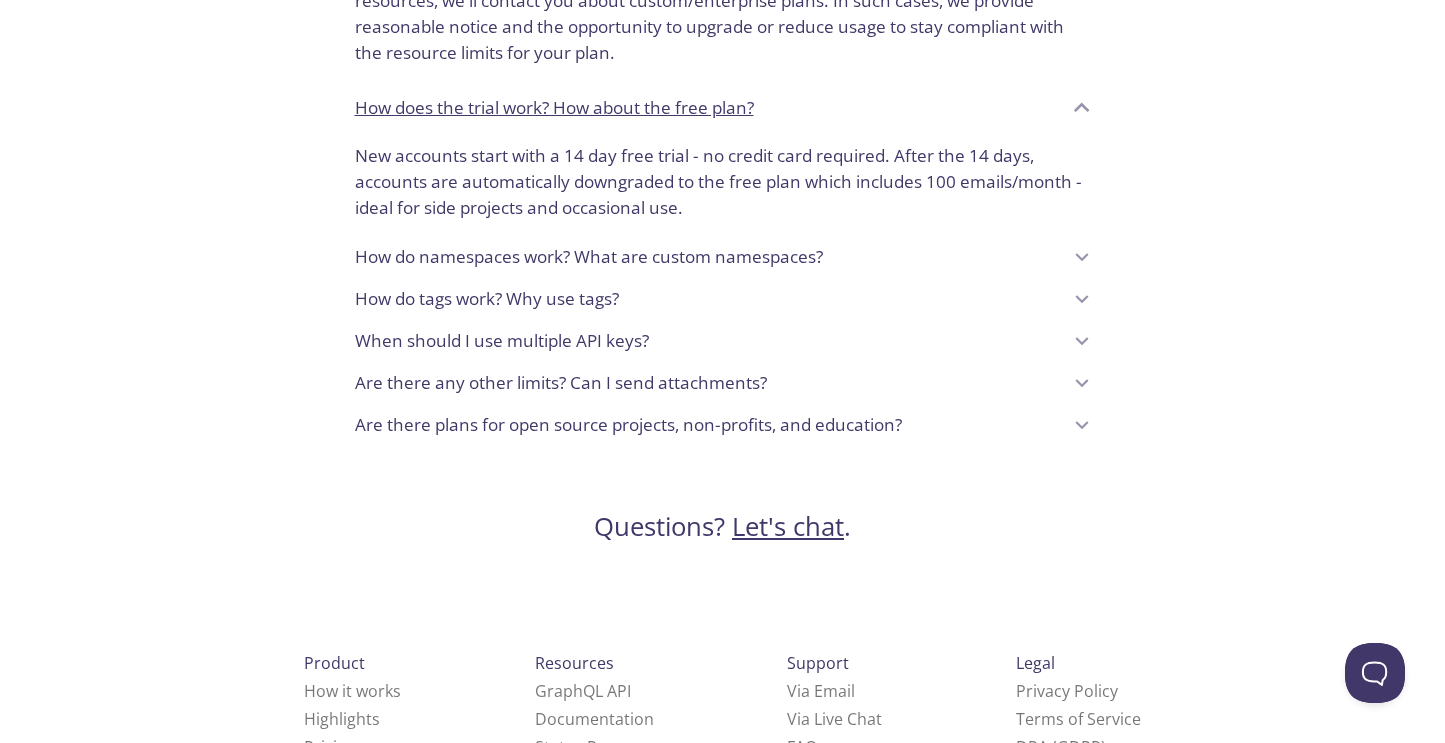 click on "Are there any other limits? Can I send attachments?" at bounding box center (561, 383) 